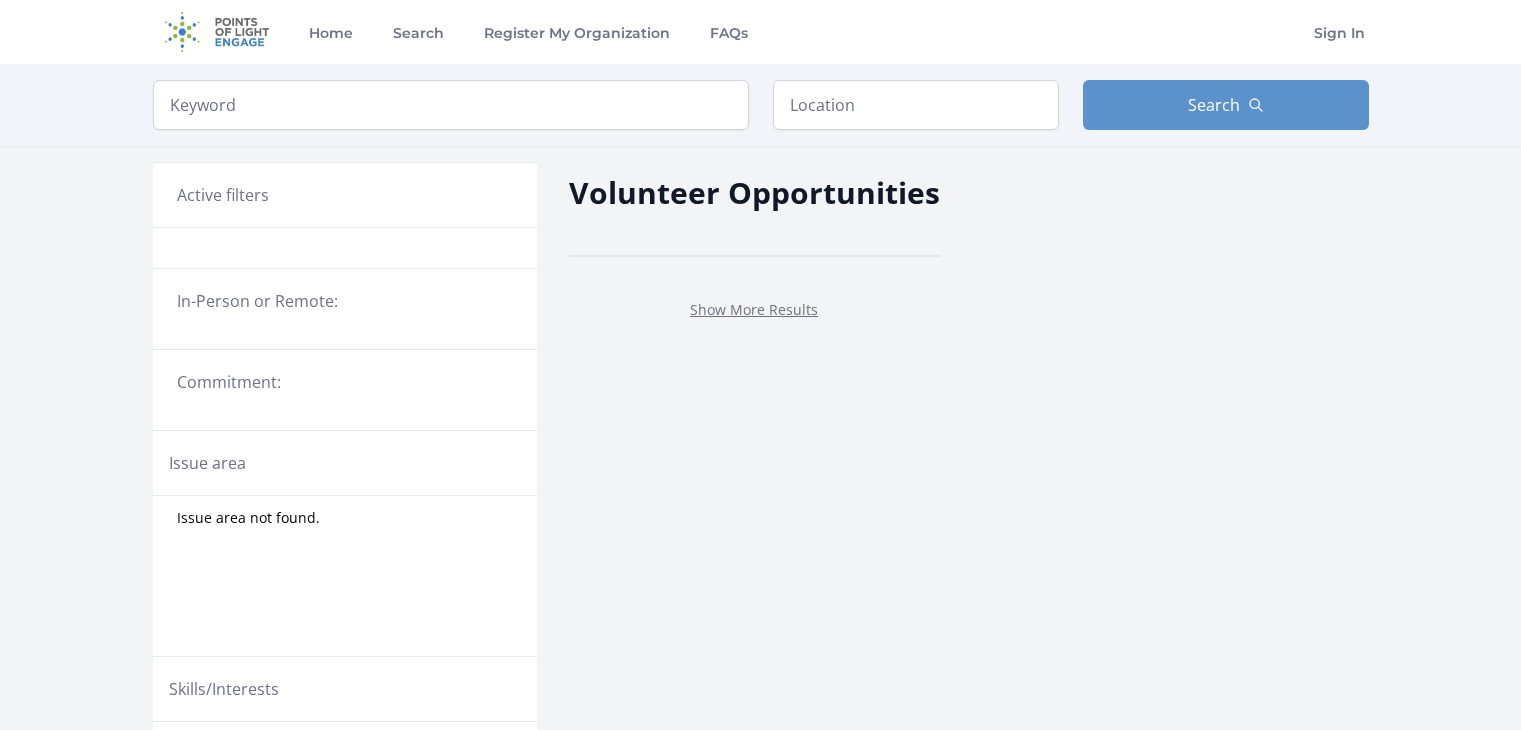 scroll, scrollTop: 0, scrollLeft: 0, axis: both 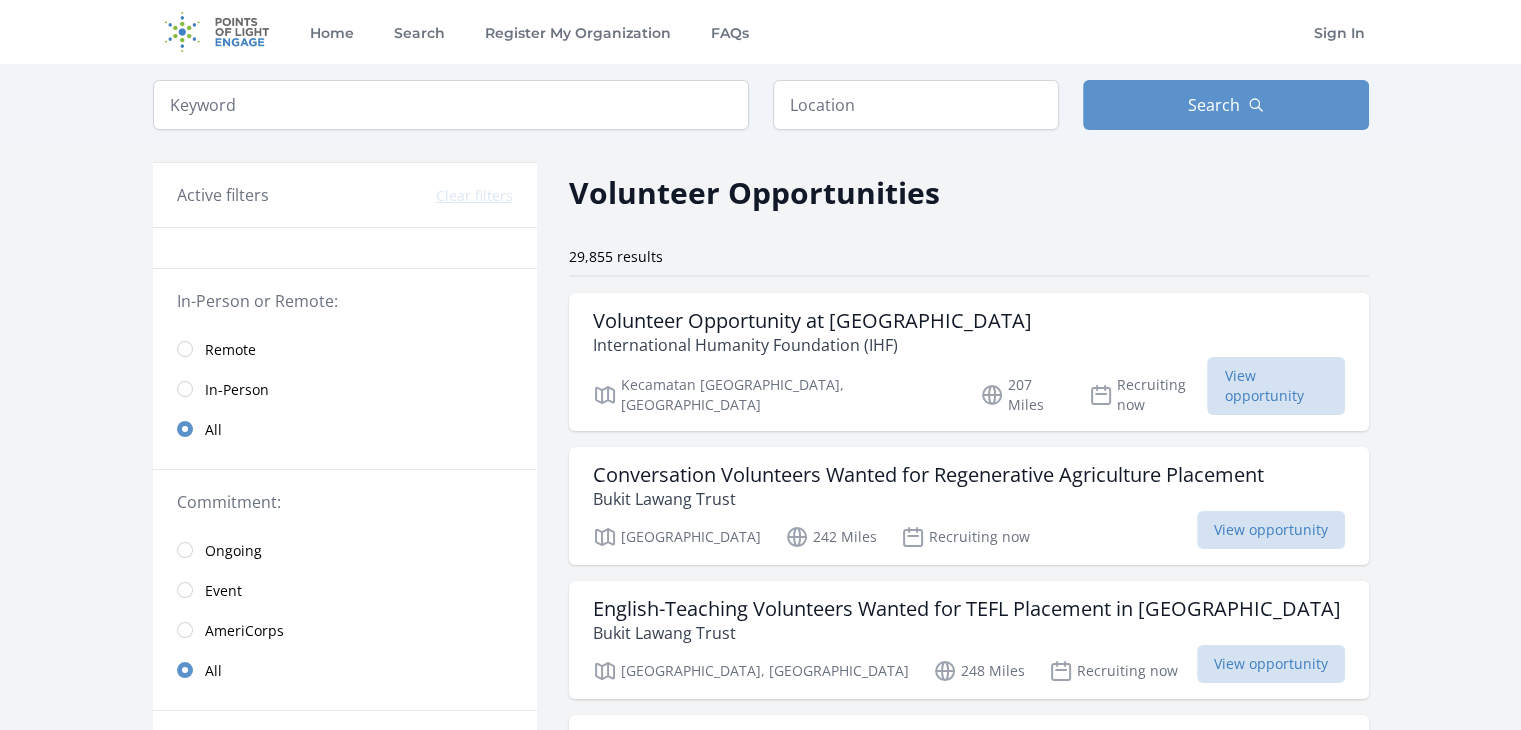 click on "Remote" at bounding box center (230, 350) 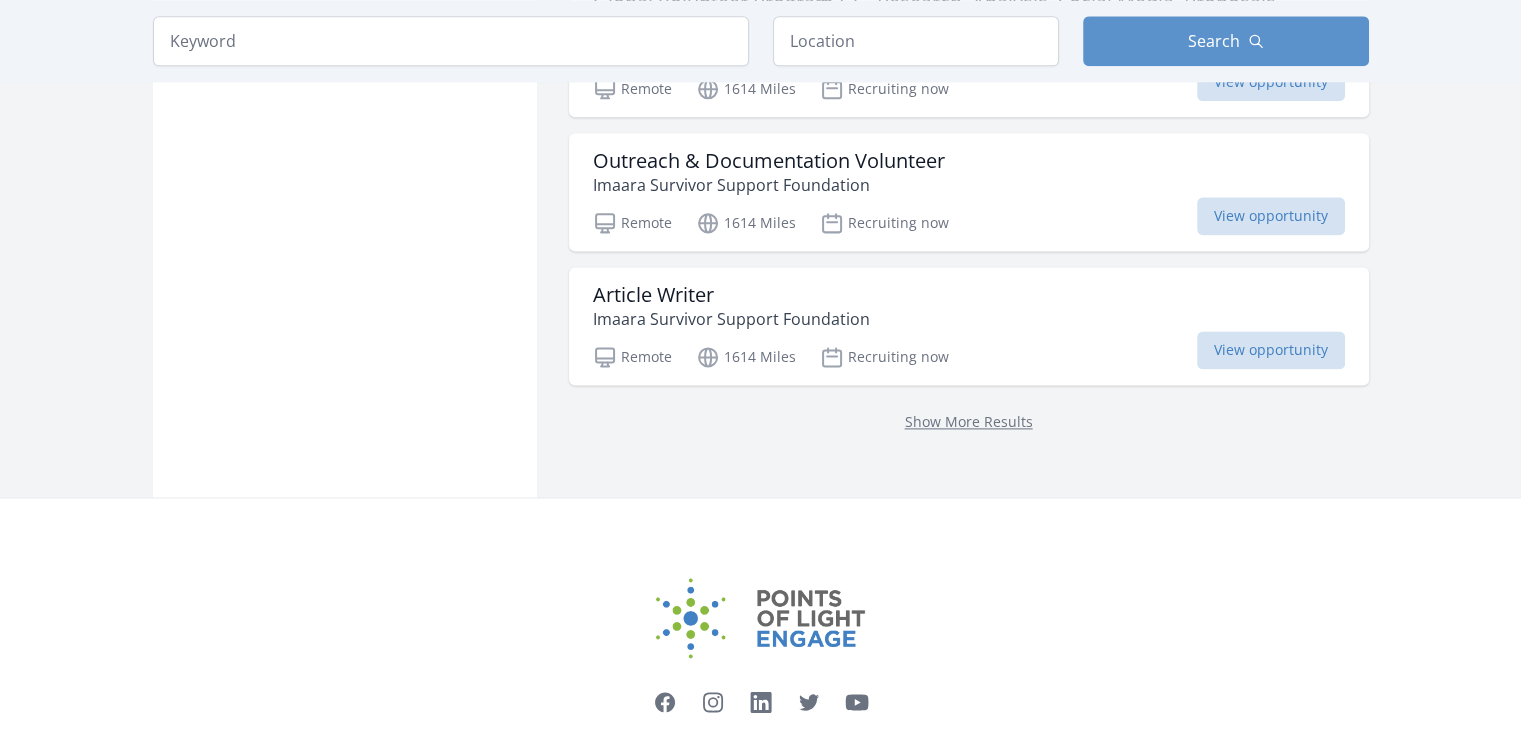 scroll, scrollTop: 2723, scrollLeft: 0, axis: vertical 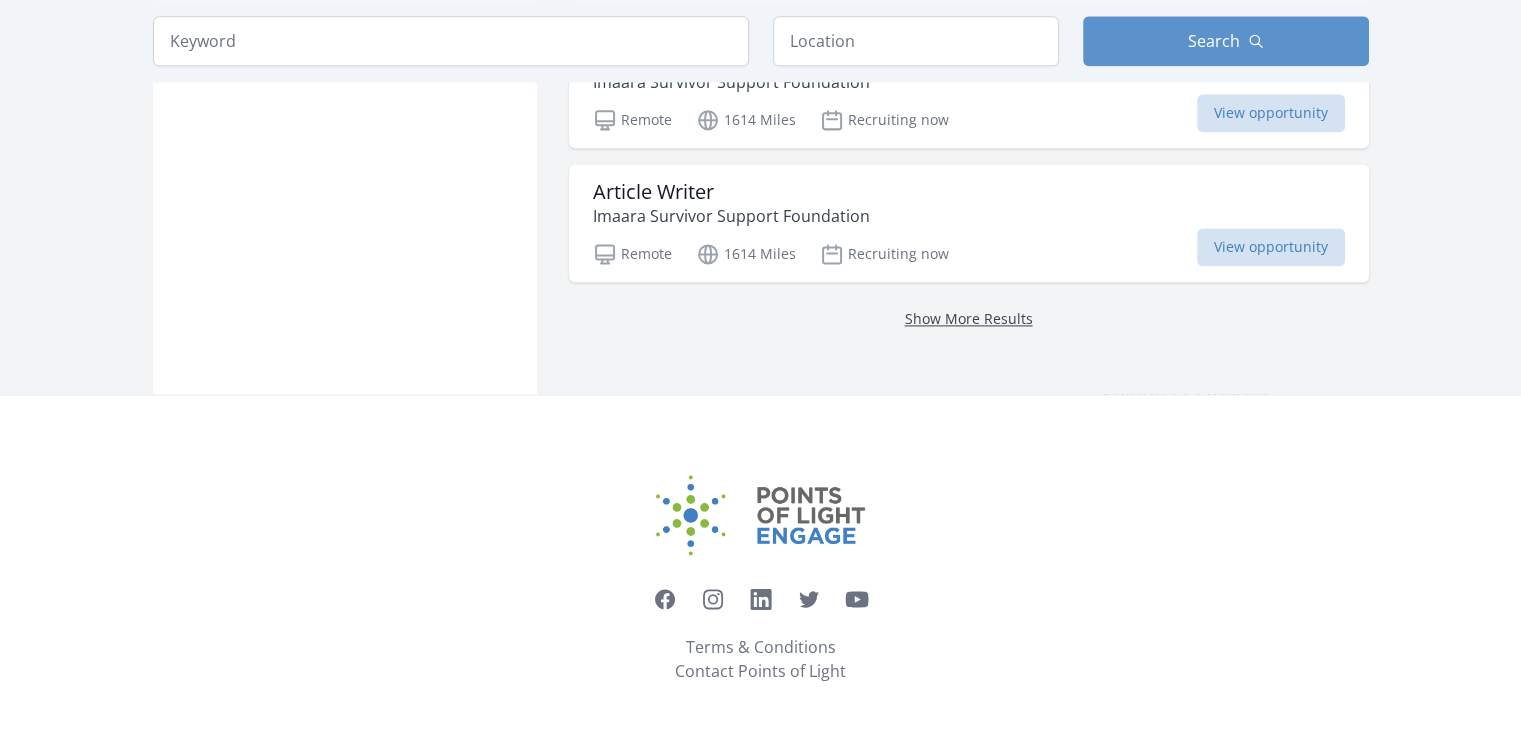 click on "Show More Results" at bounding box center (969, 318) 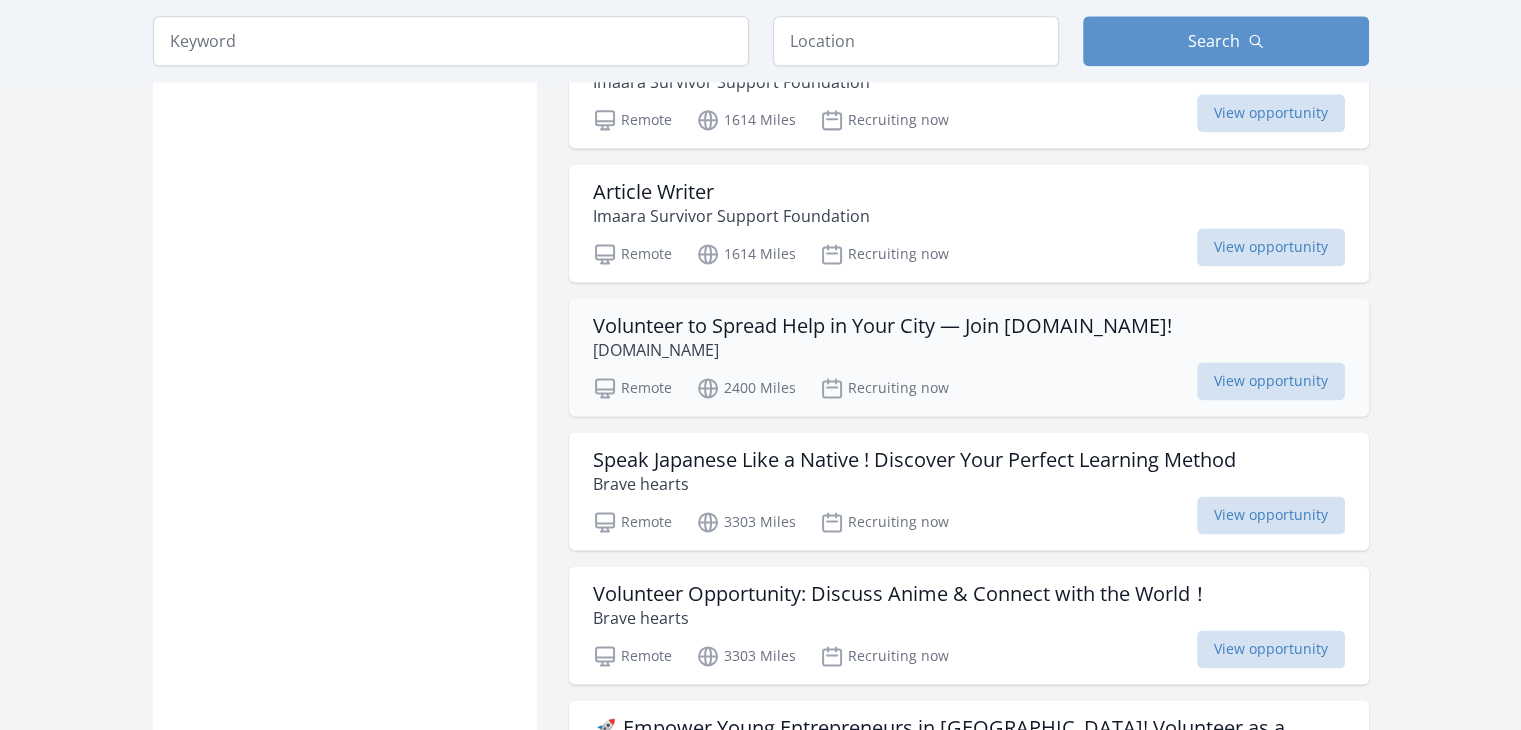 click on "Volunteer to Spread Help in Your City — Join [DOMAIN_NAME]!" at bounding box center [882, 326] 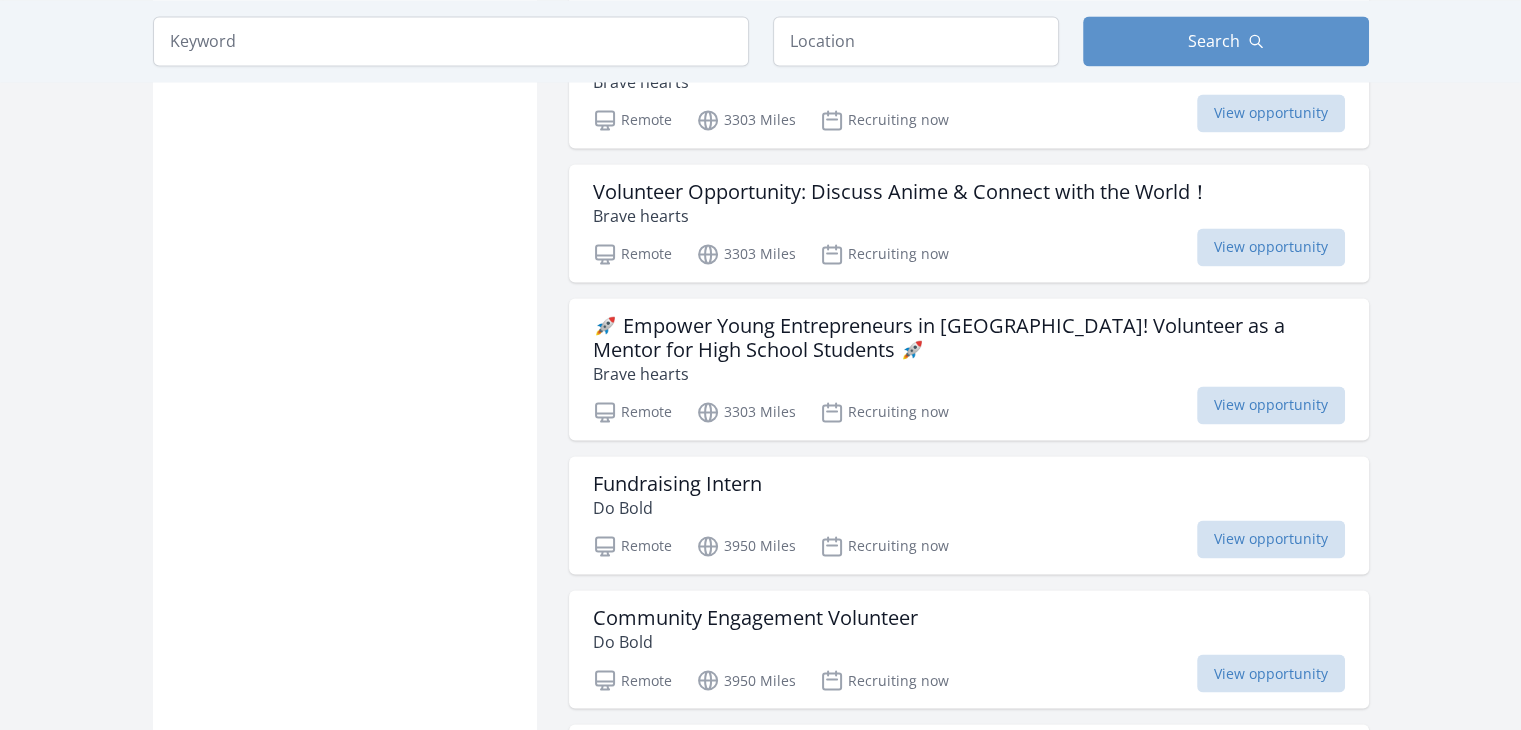 scroll, scrollTop: 3123, scrollLeft: 0, axis: vertical 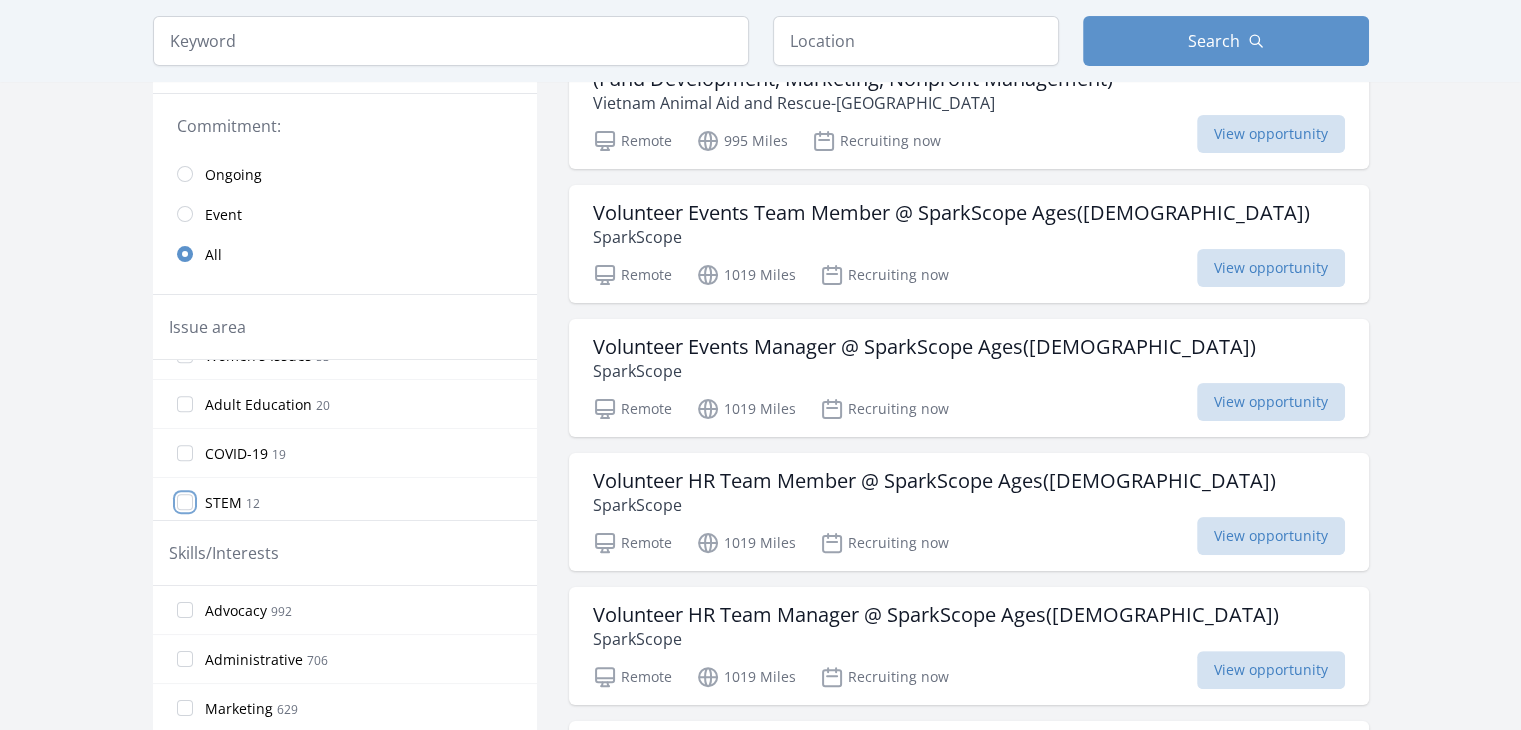 click on "STEM   12" at bounding box center [185, 502] 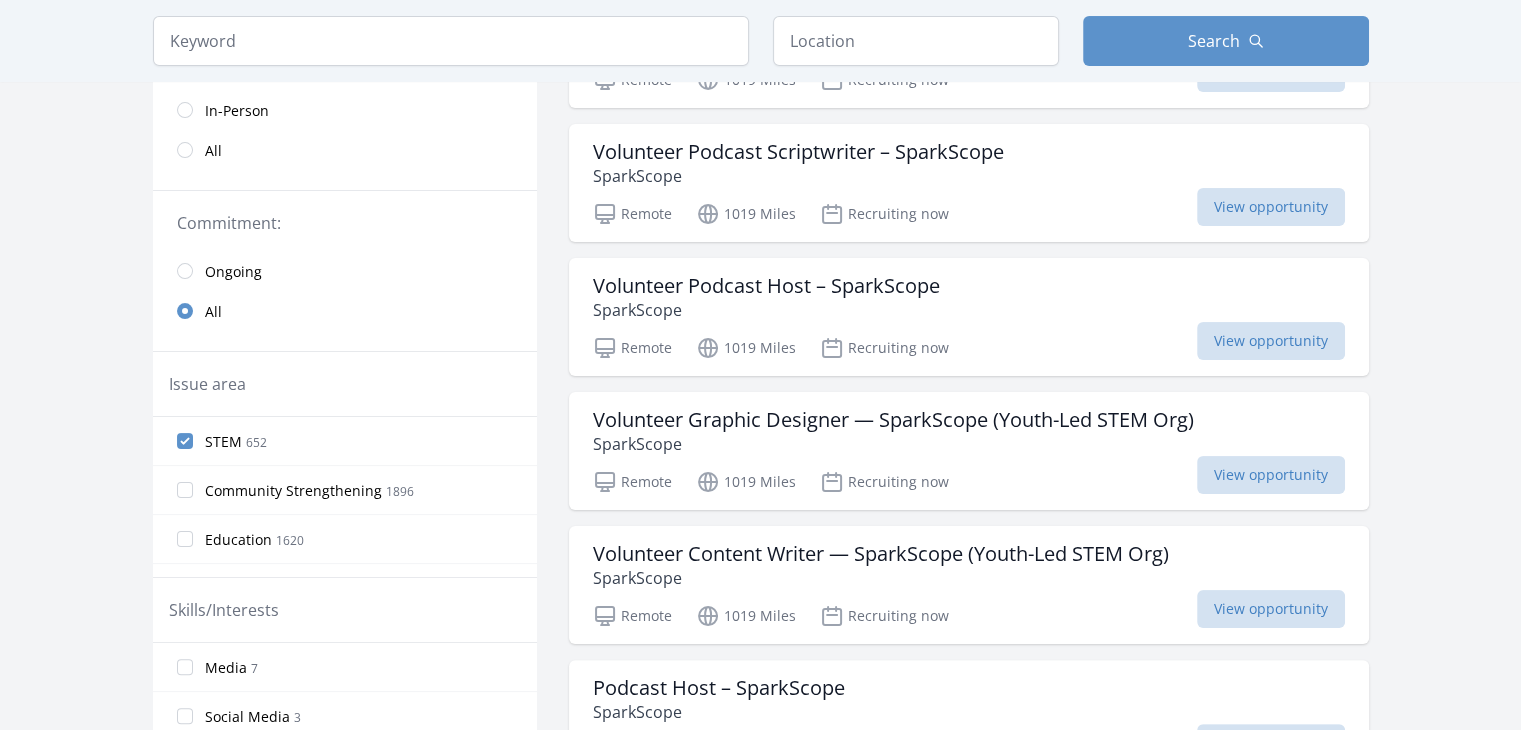 scroll, scrollTop: 400, scrollLeft: 0, axis: vertical 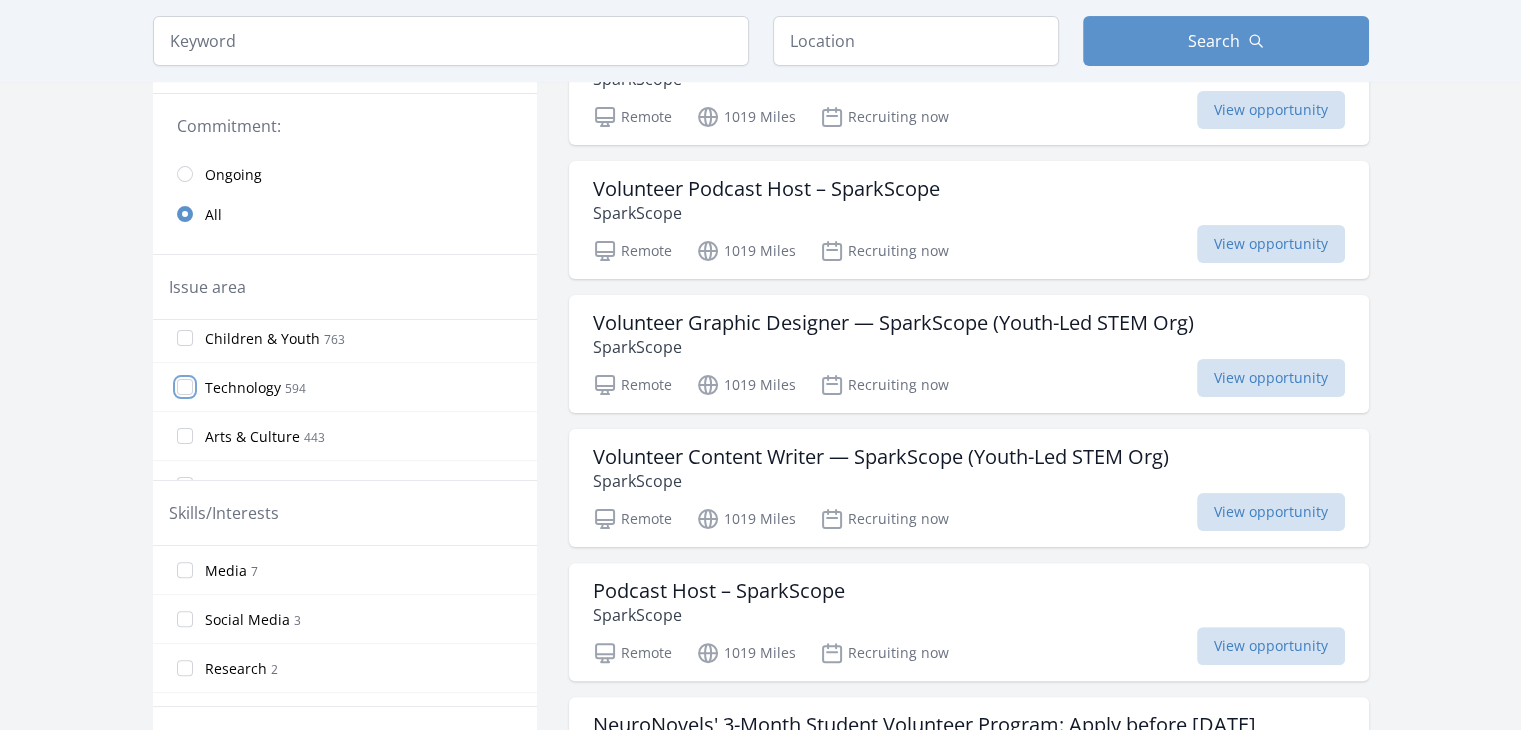 click on "Technology   594" at bounding box center (185, 387) 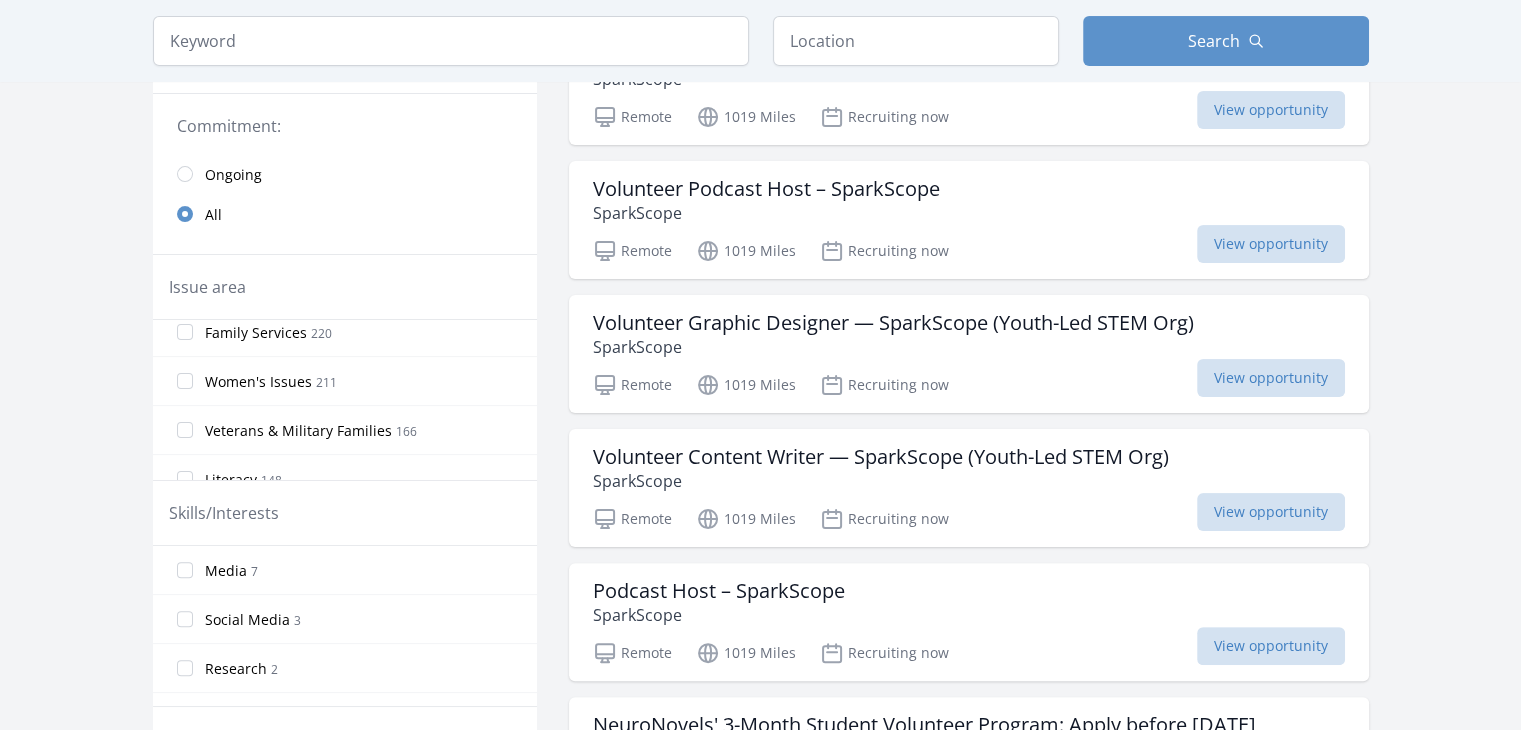 scroll, scrollTop: 0, scrollLeft: 0, axis: both 